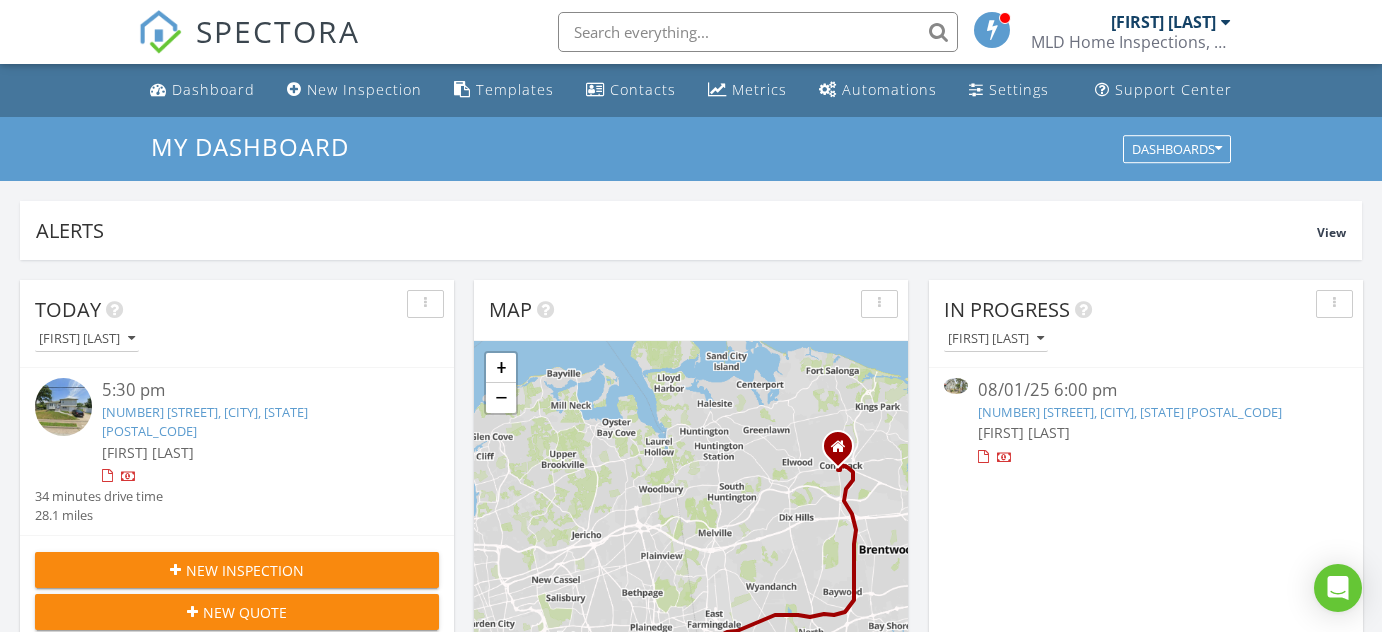 scroll, scrollTop: 272, scrollLeft: 0, axis: vertical 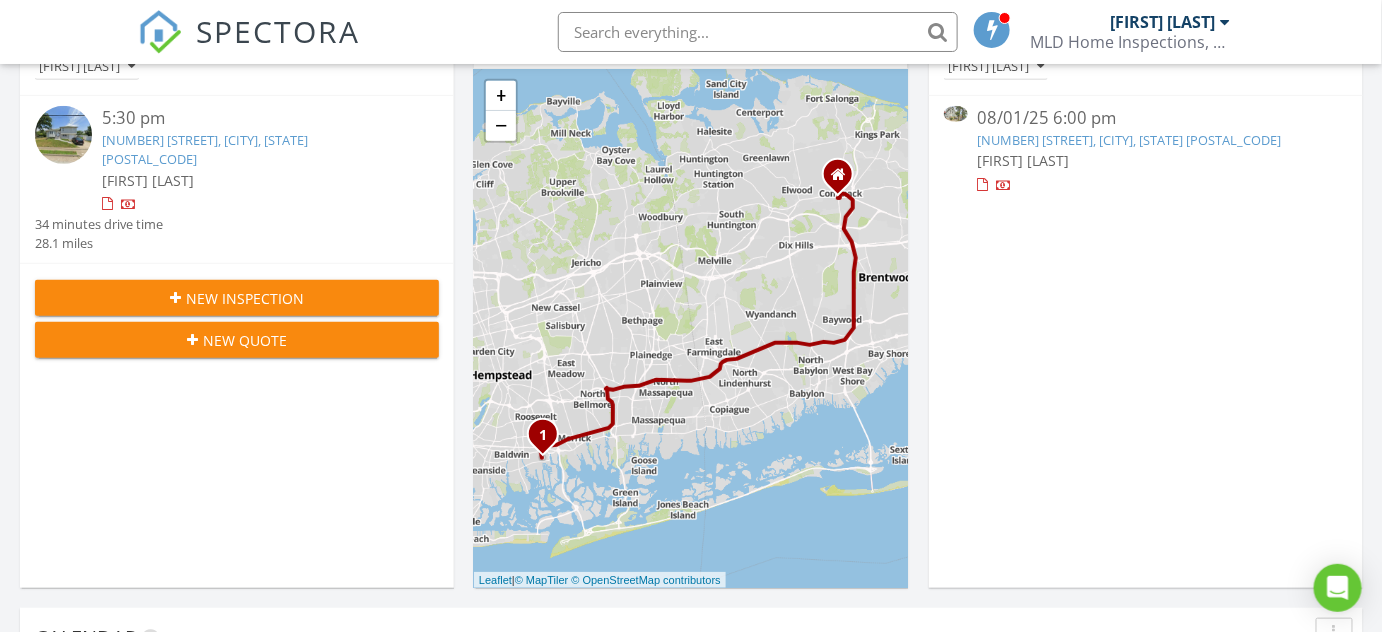 click on "37-63 99th St, FLUSHING, NY 11368" at bounding box center (1130, 140) 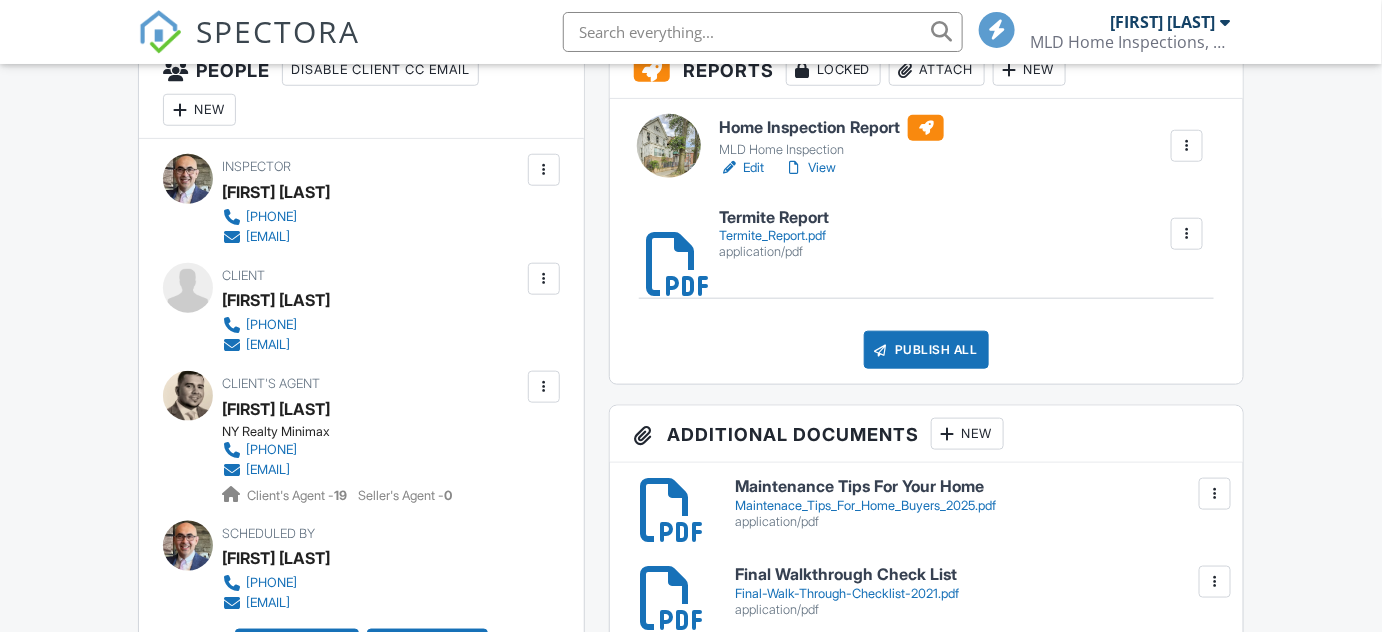 scroll, scrollTop: 545, scrollLeft: 0, axis: vertical 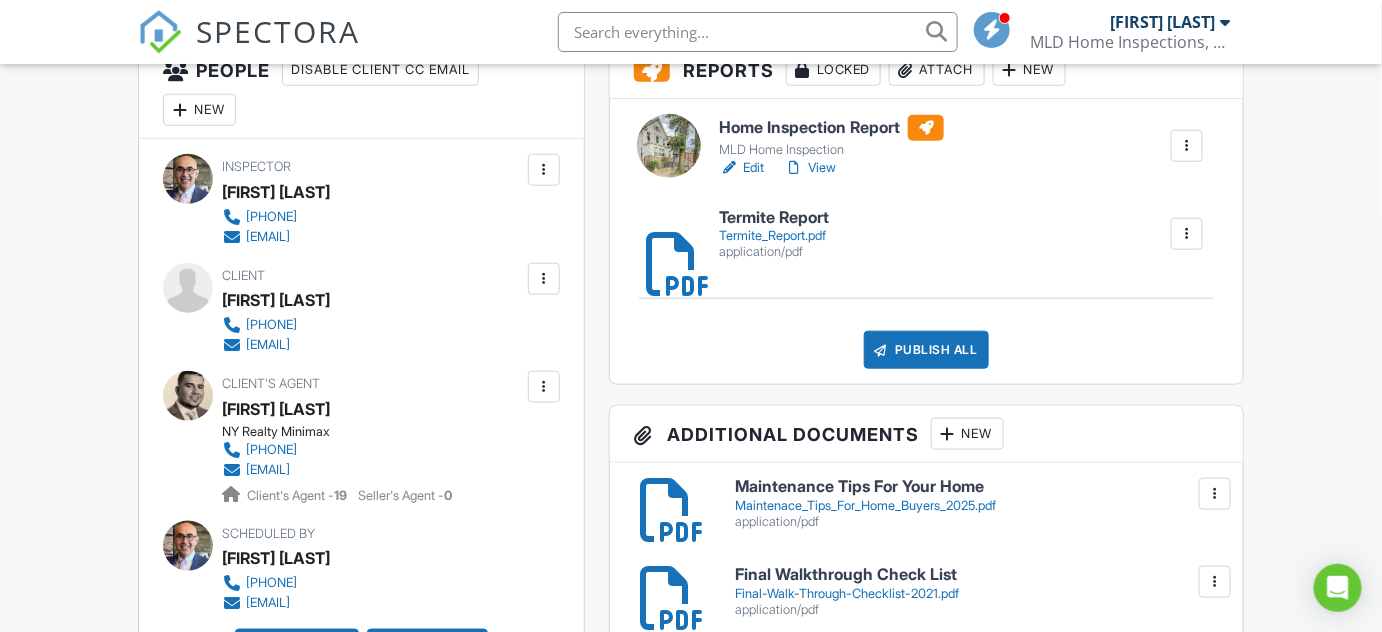 click on "Publish All" at bounding box center (926, 350) 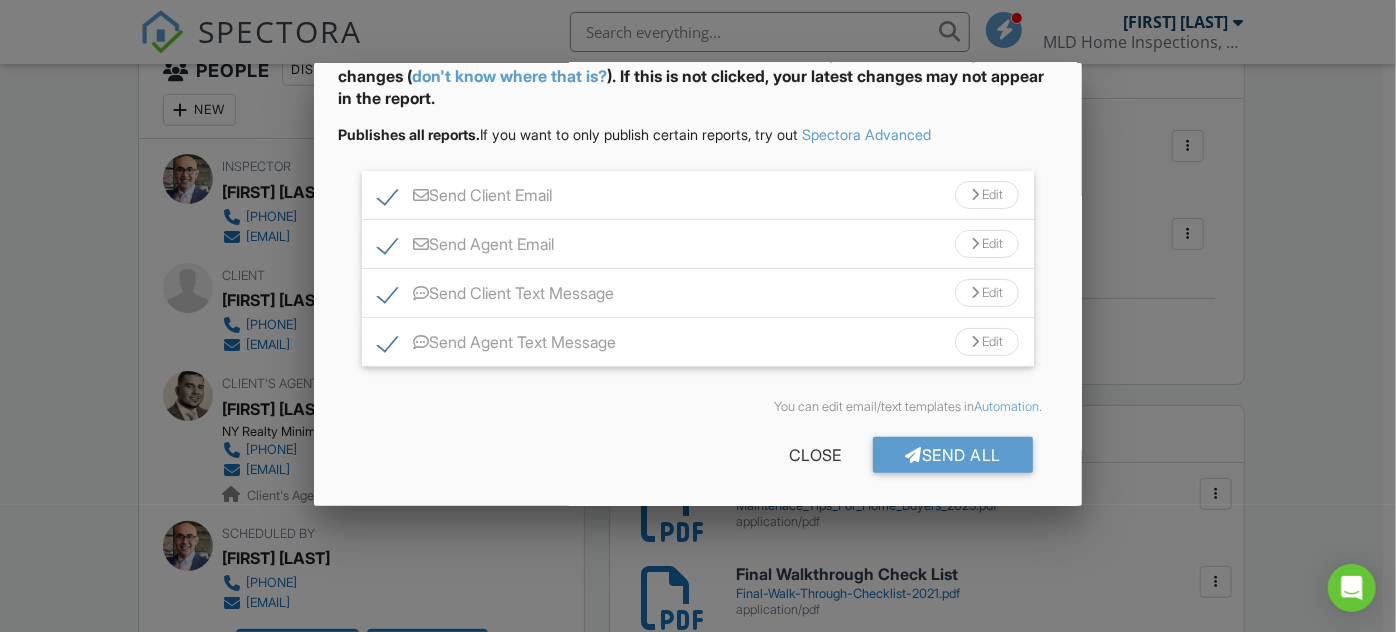 scroll, scrollTop: 125, scrollLeft: 0, axis: vertical 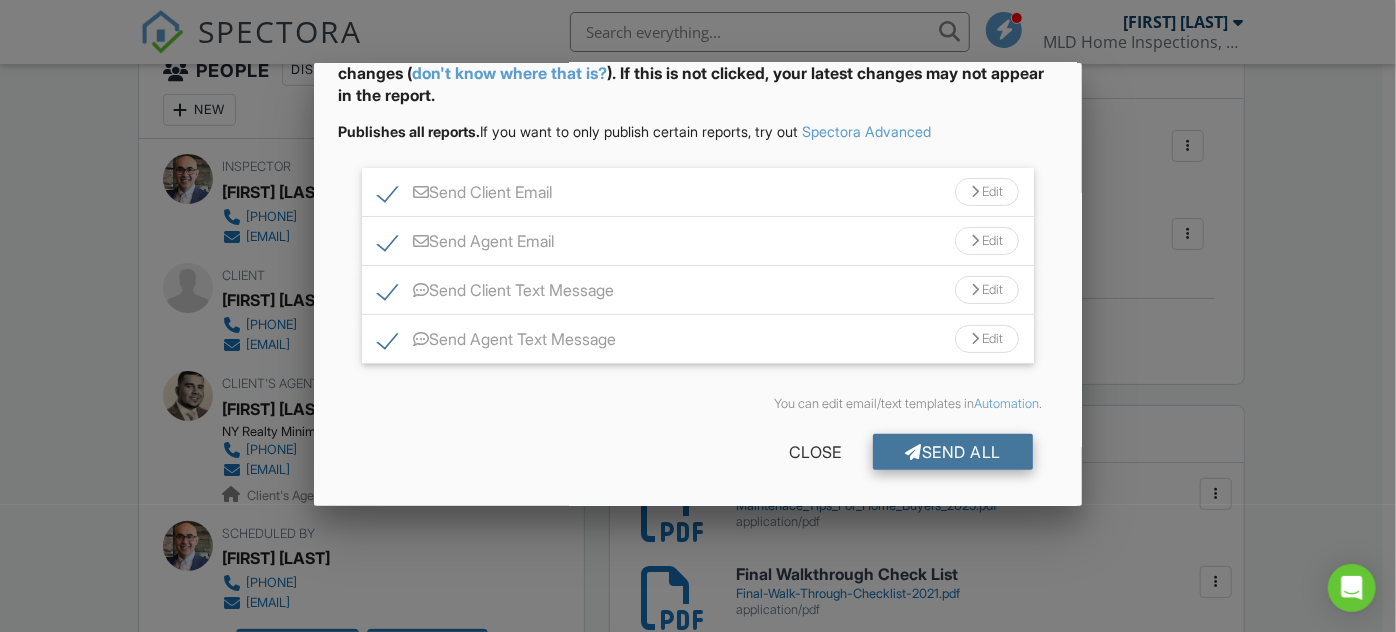 click on "Send All" at bounding box center [953, 452] 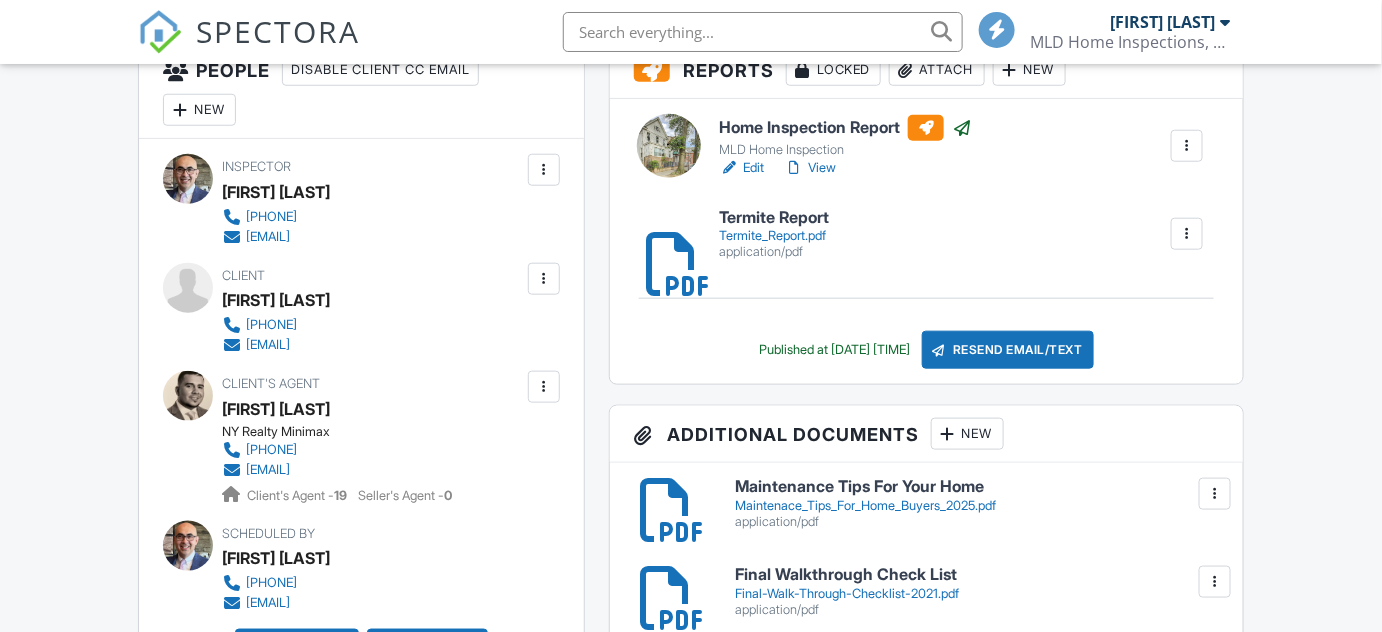 scroll, scrollTop: 545, scrollLeft: 0, axis: vertical 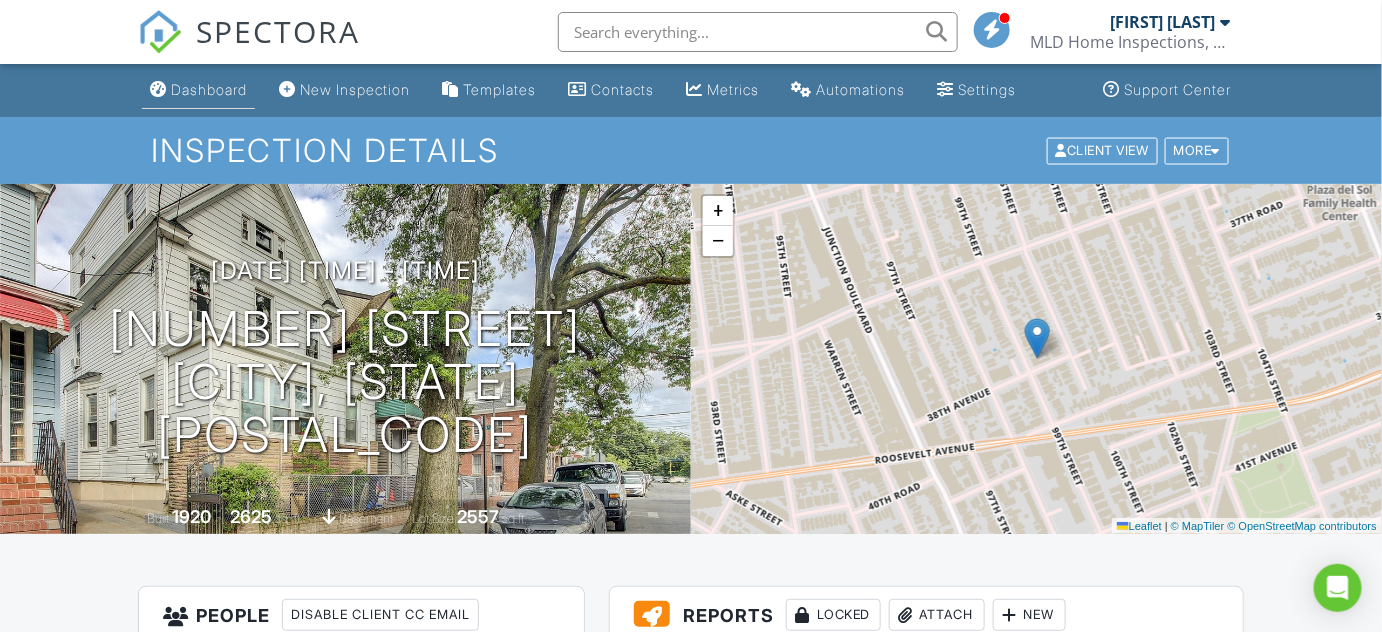 click on "Dashboard" at bounding box center (209, 89) 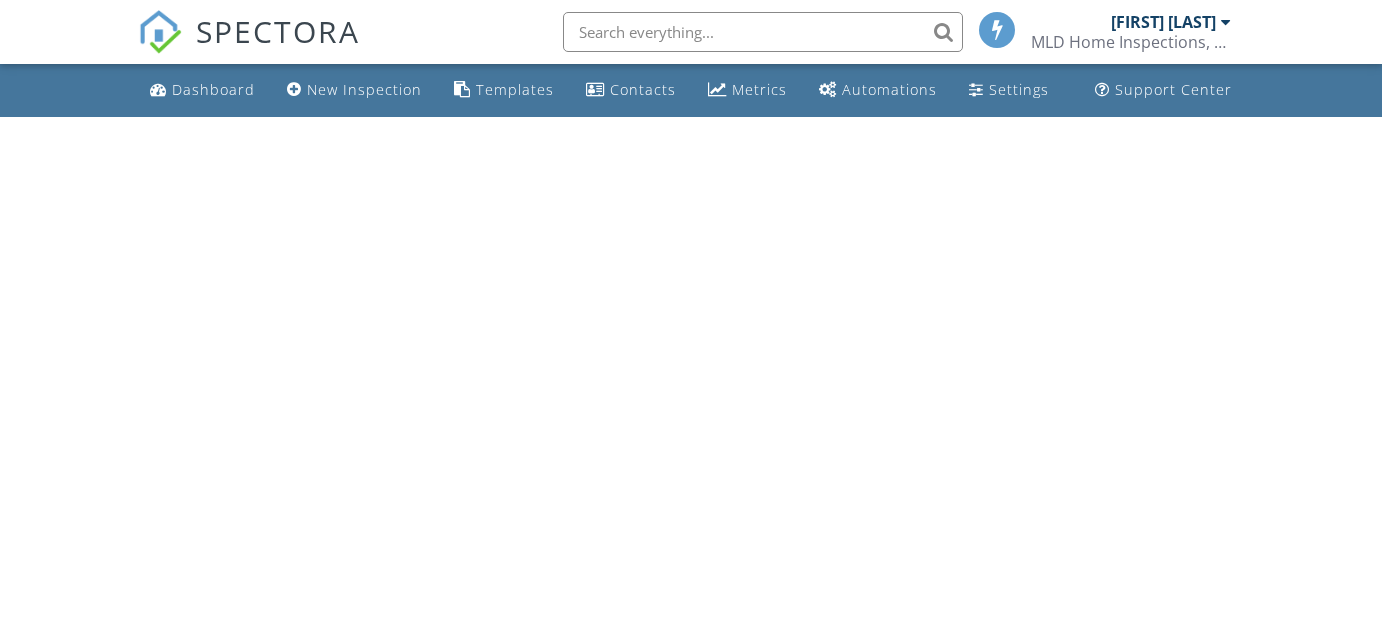 scroll, scrollTop: 0, scrollLeft: 0, axis: both 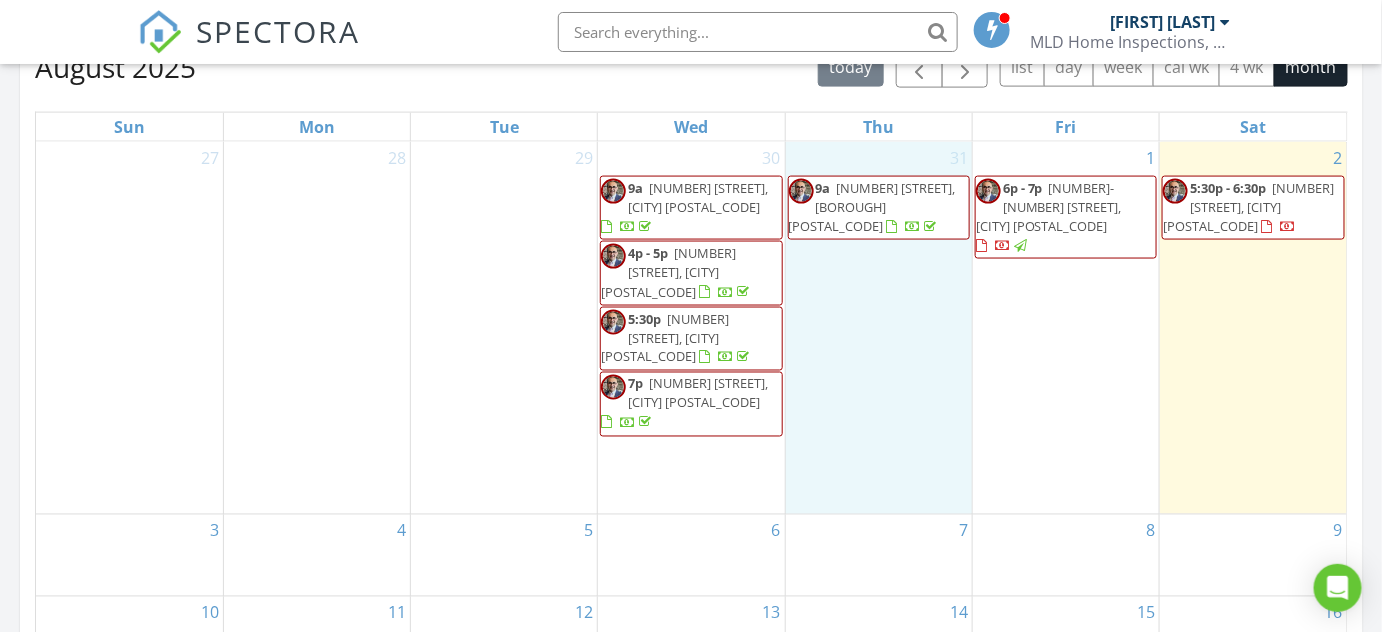click on "[NUMBER]
[TIME]
[NUMBER] [STREET], [BOROUGH] [POSTAL_CODE]" at bounding box center (879, 328) 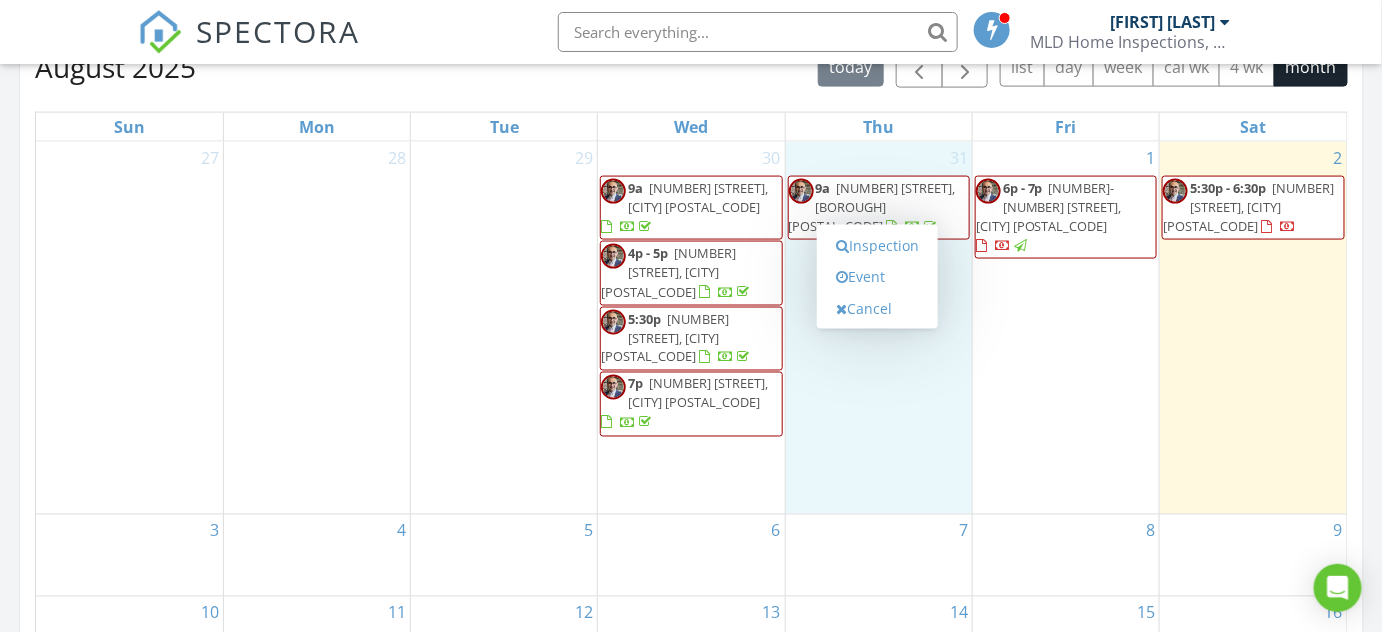 click on "2
5:30p - 6:30p
5 Sportsmans Ave, Freeport 11520" at bounding box center (1253, 328) 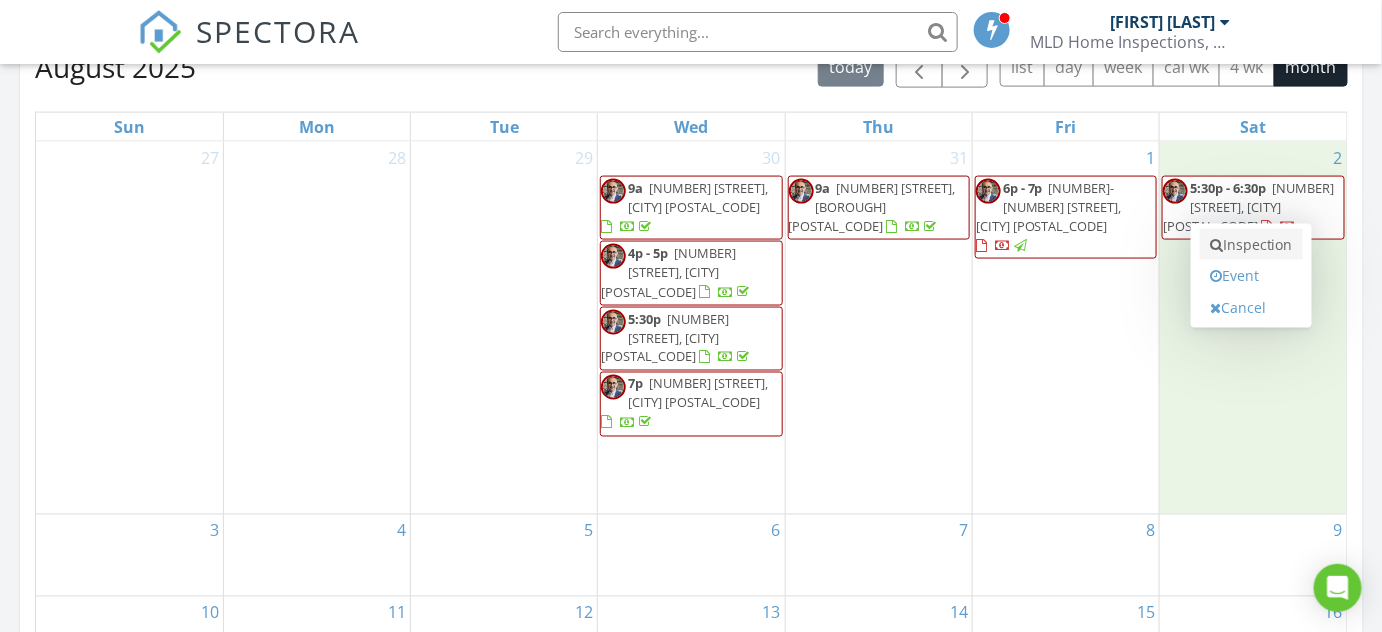 click on "Inspection" at bounding box center [1251, 245] 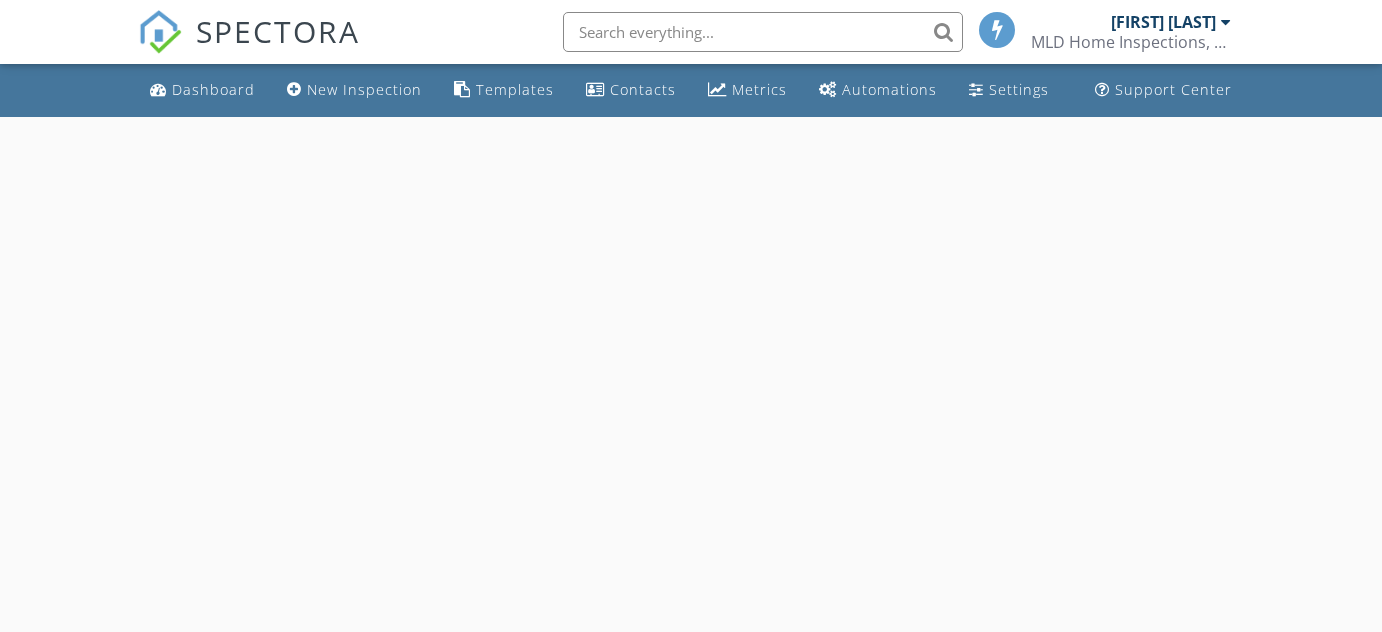 scroll, scrollTop: 0, scrollLeft: 0, axis: both 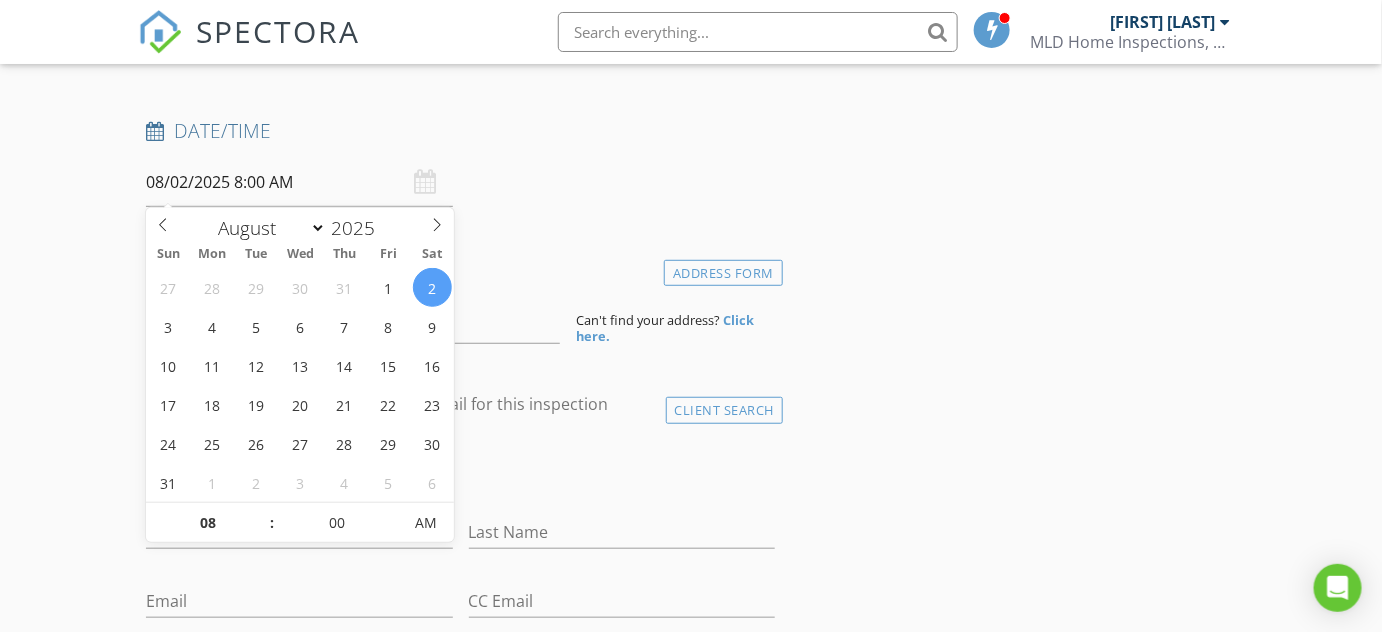 click on "08/02/2025 8:00 AM" at bounding box center [299, 182] 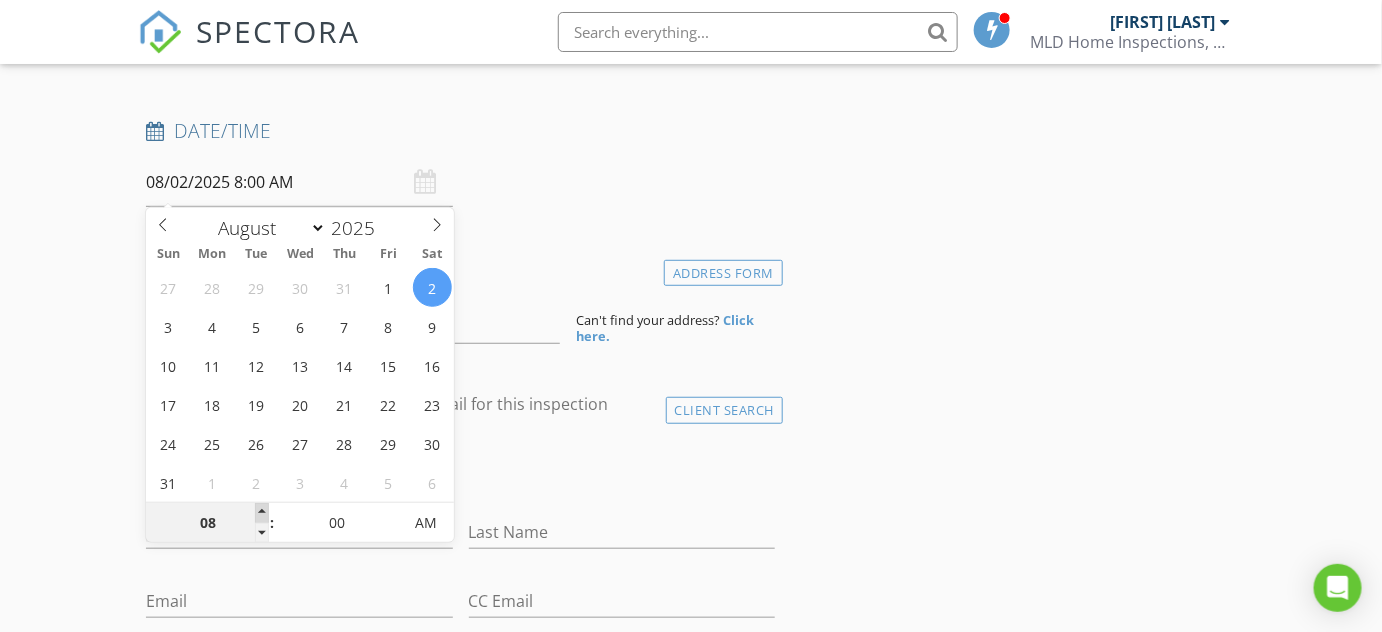 type on "09" 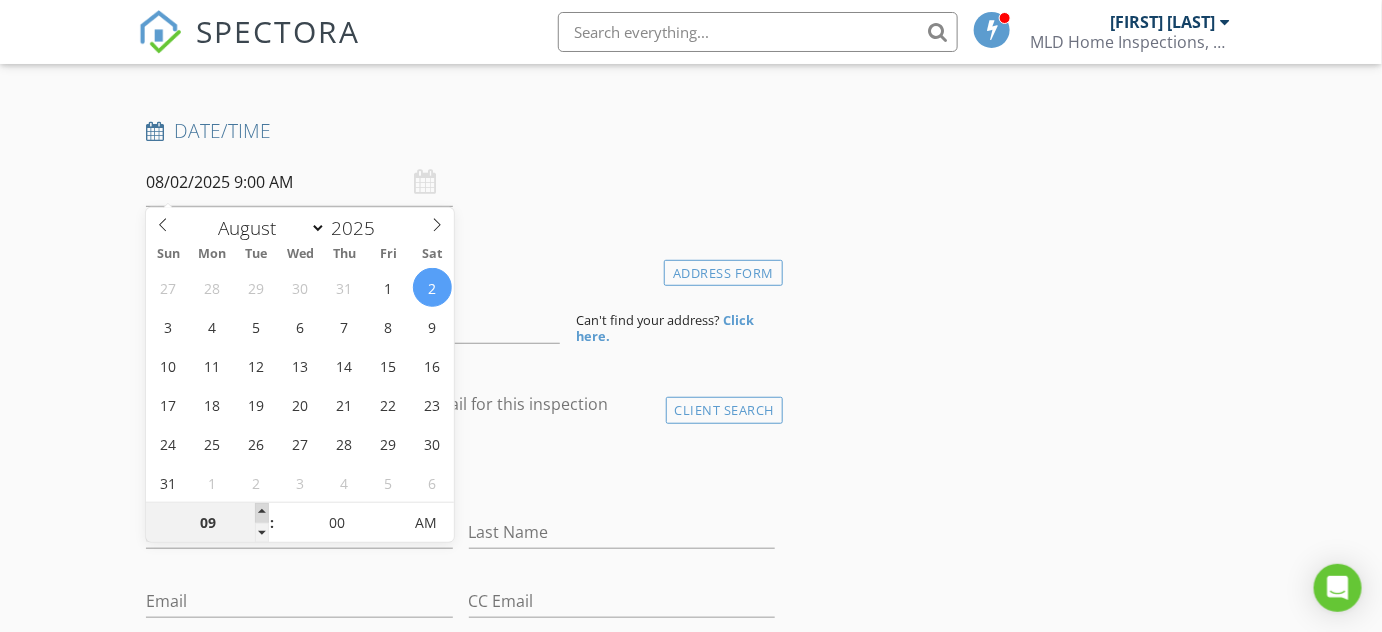 click at bounding box center (262, 513) 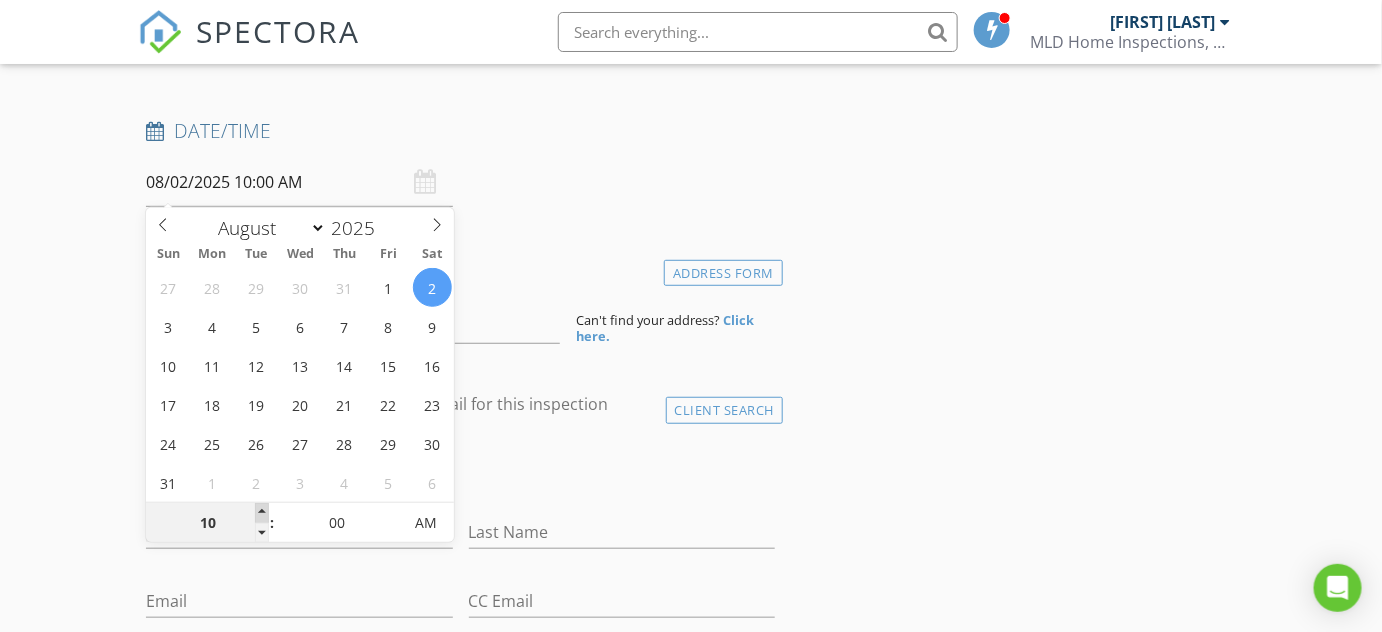 click at bounding box center [262, 513] 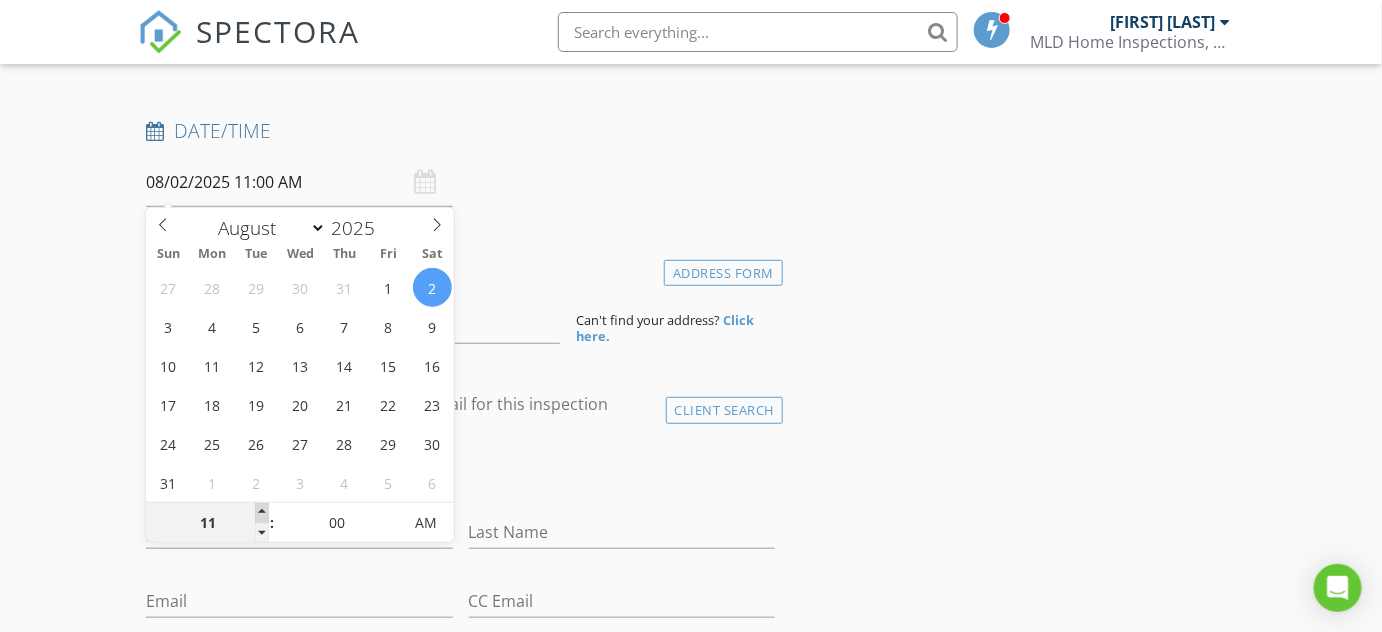 click at bounding box center [262, 513] 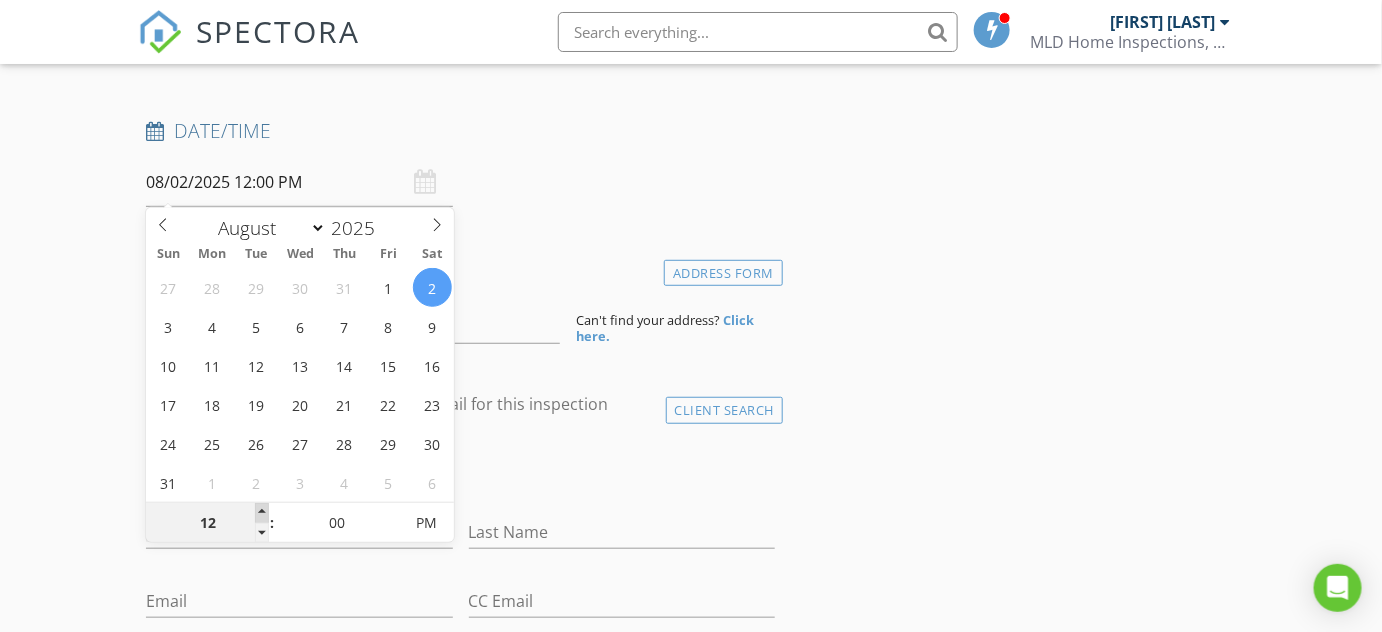 click at bounding box center (262, 513) 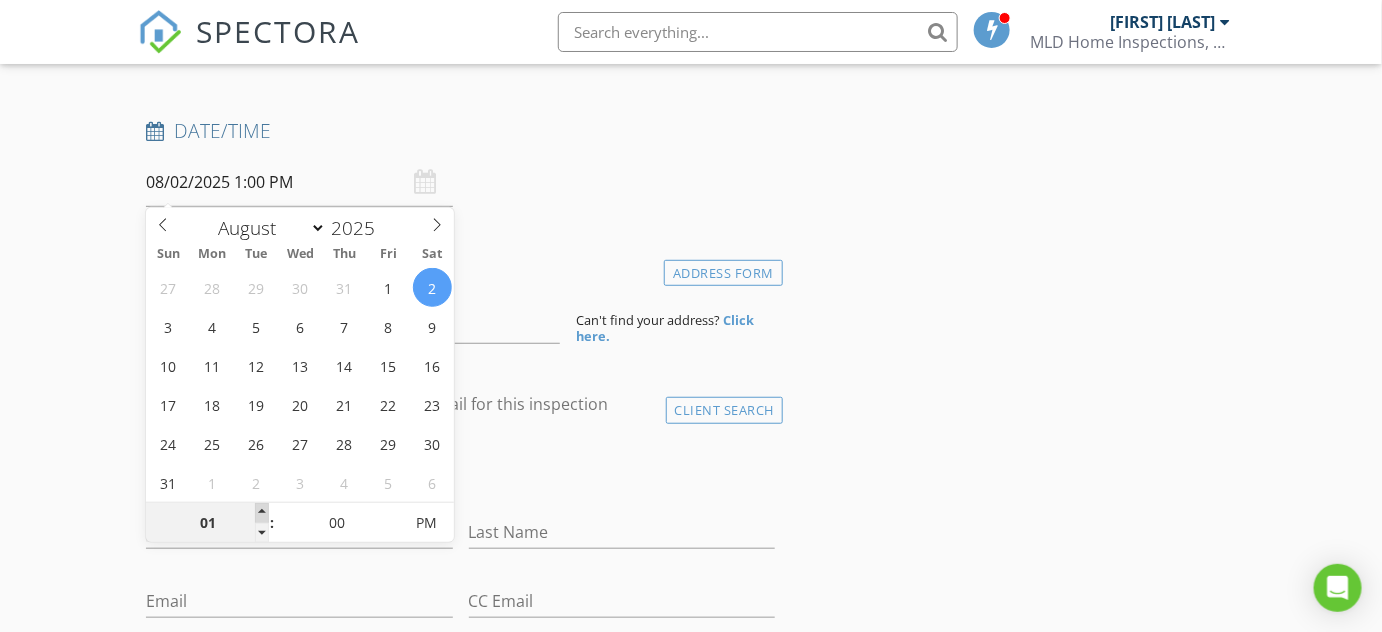 click at bounding box center [262, 513] 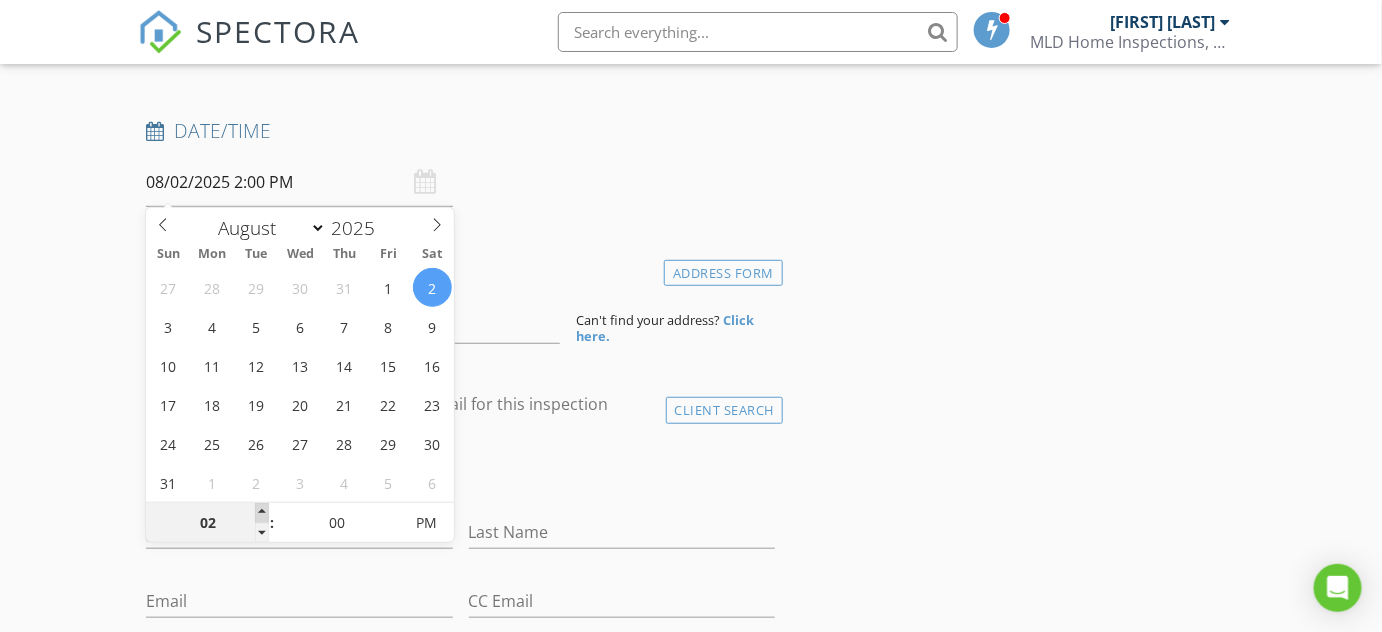 click at bounding box center [262, 513] 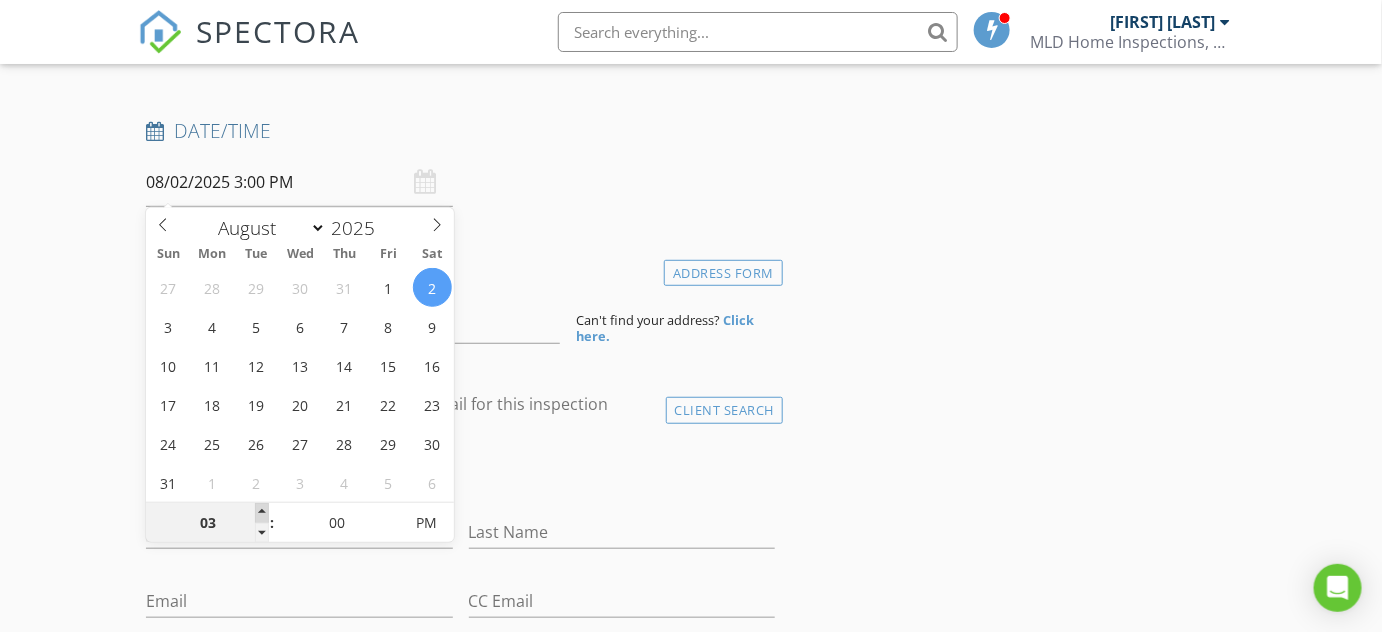 click at bounding box center [262, 513] 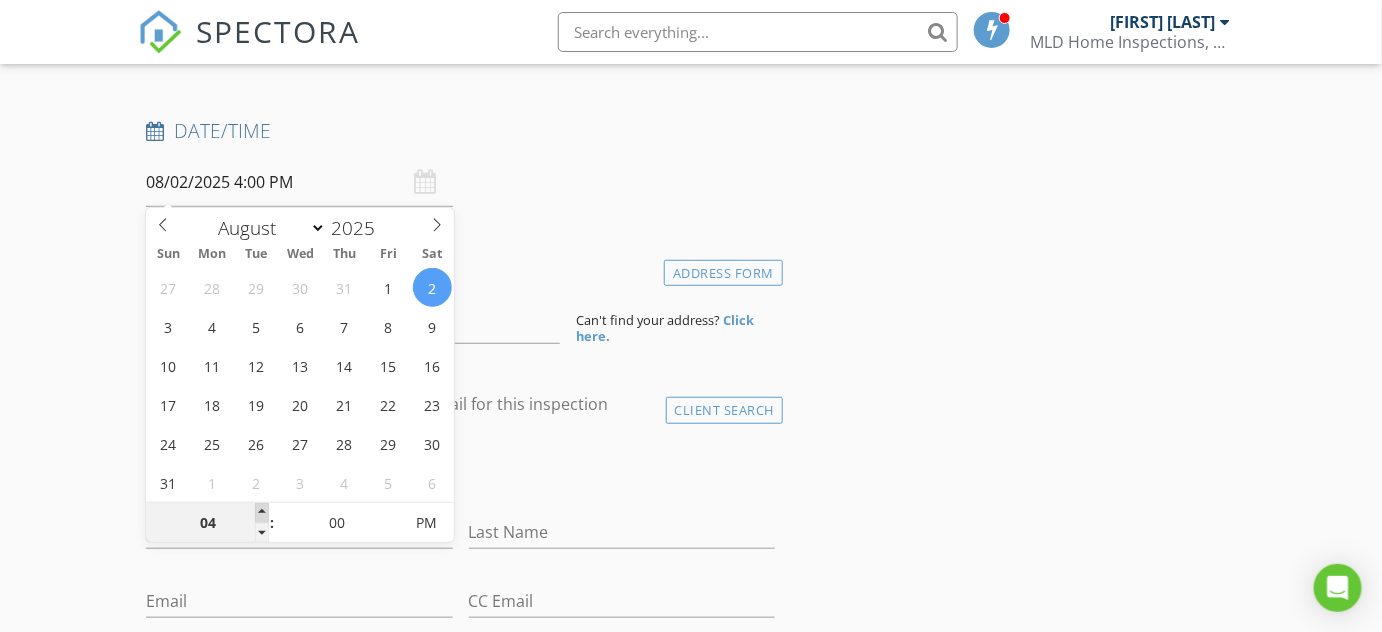 click at bounding box center [262, 513] 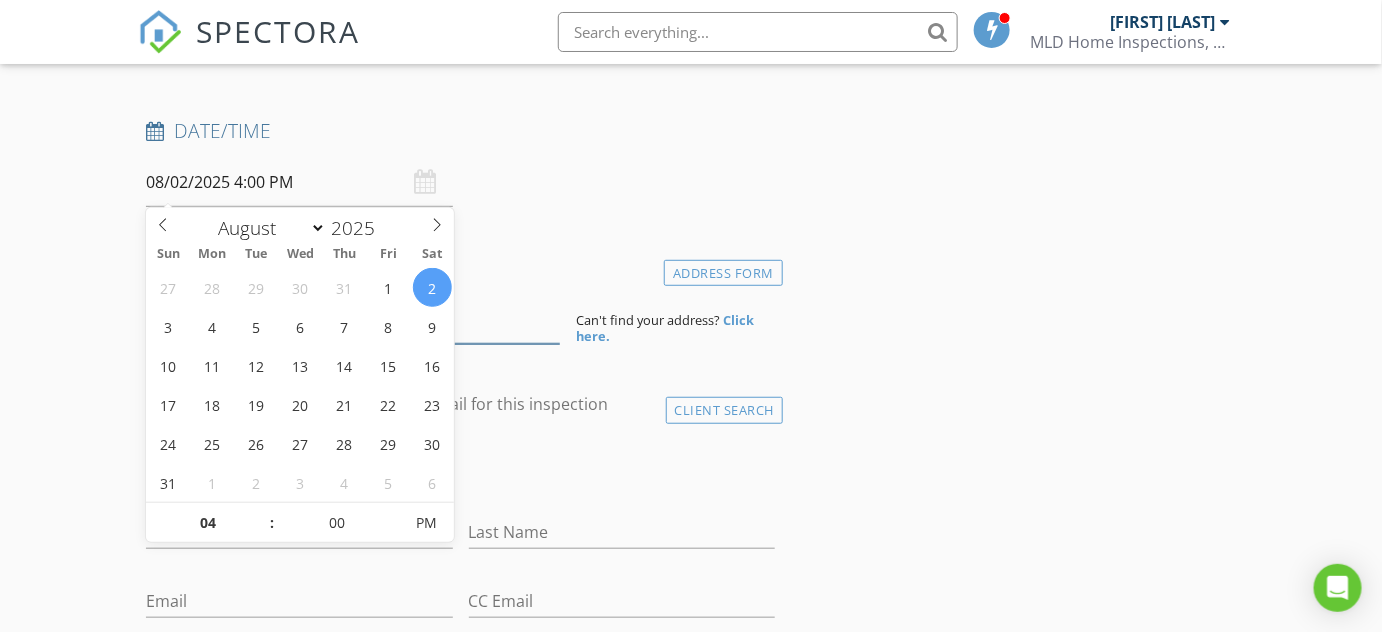 click at bounding box center [353, 319] 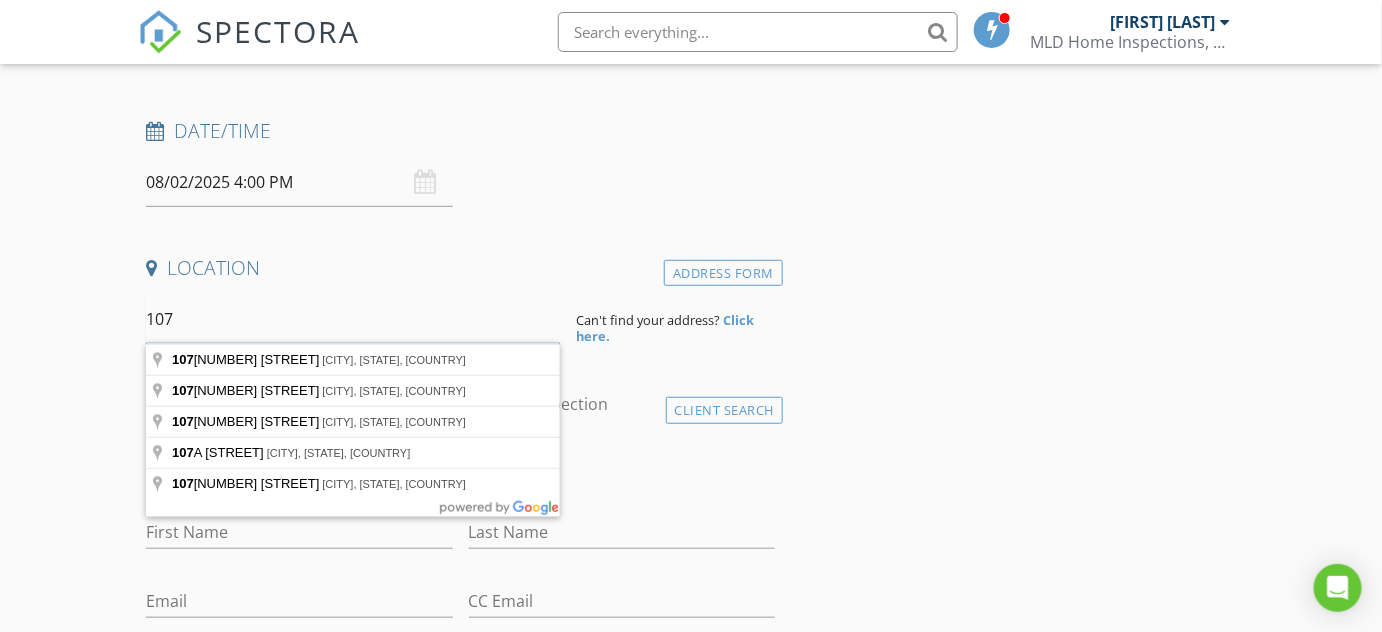 type on "107" 